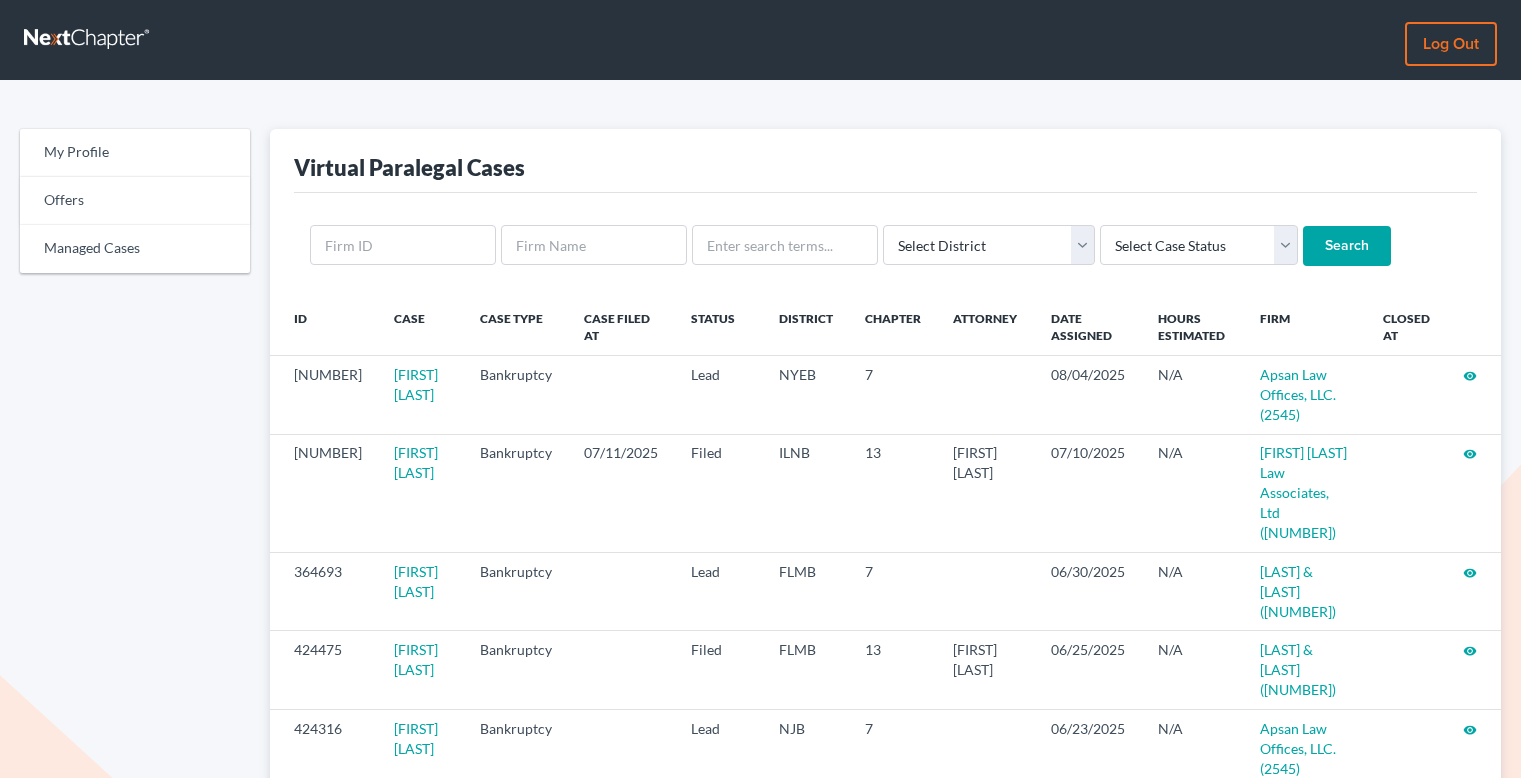 scroll, scrollTop: 0, scrollLeft: 0, axis: both 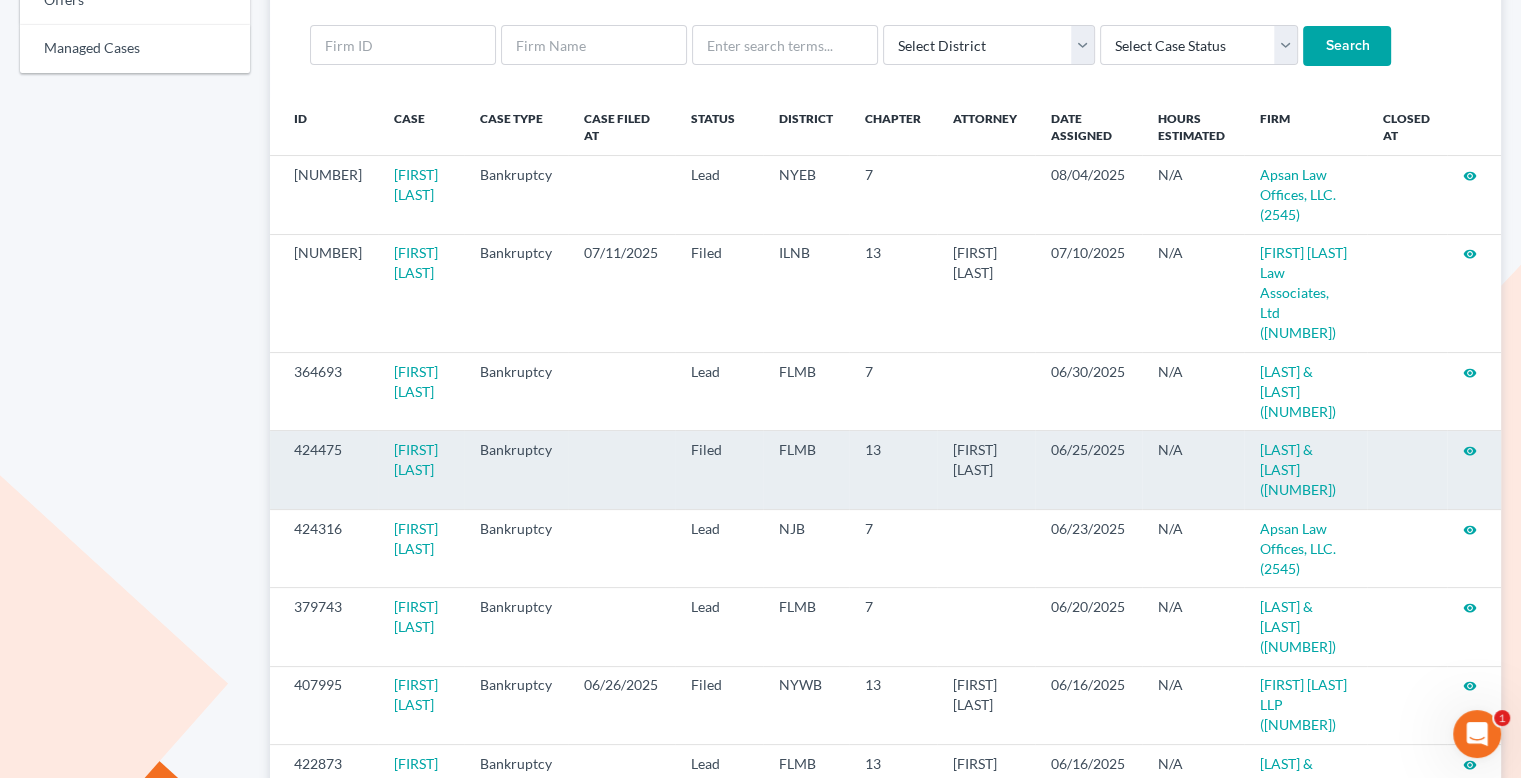 click on "visibility" at bounding box center [1470, 451] 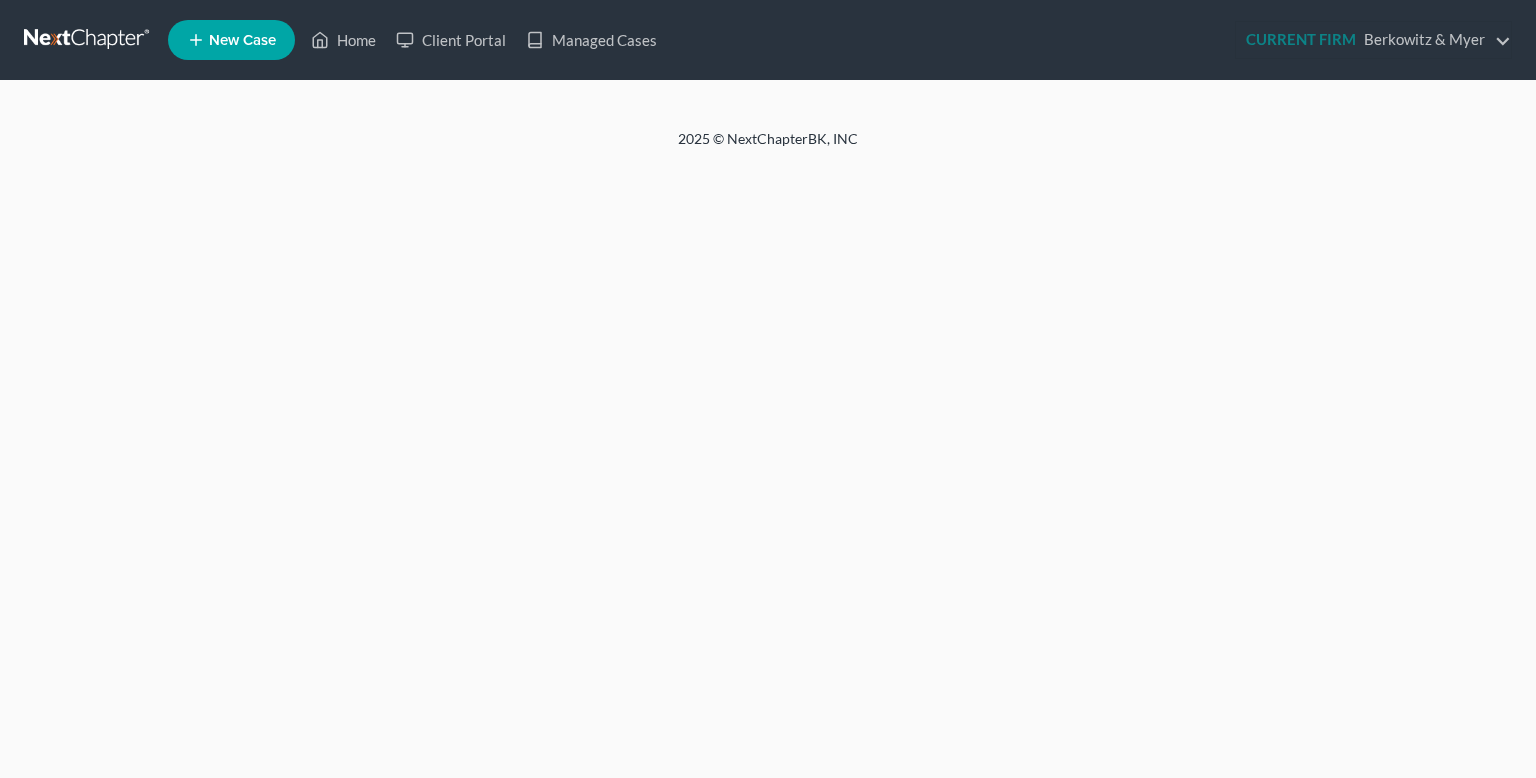 scroll, scrollTop: 0, scrollLeft: 0, axis: both 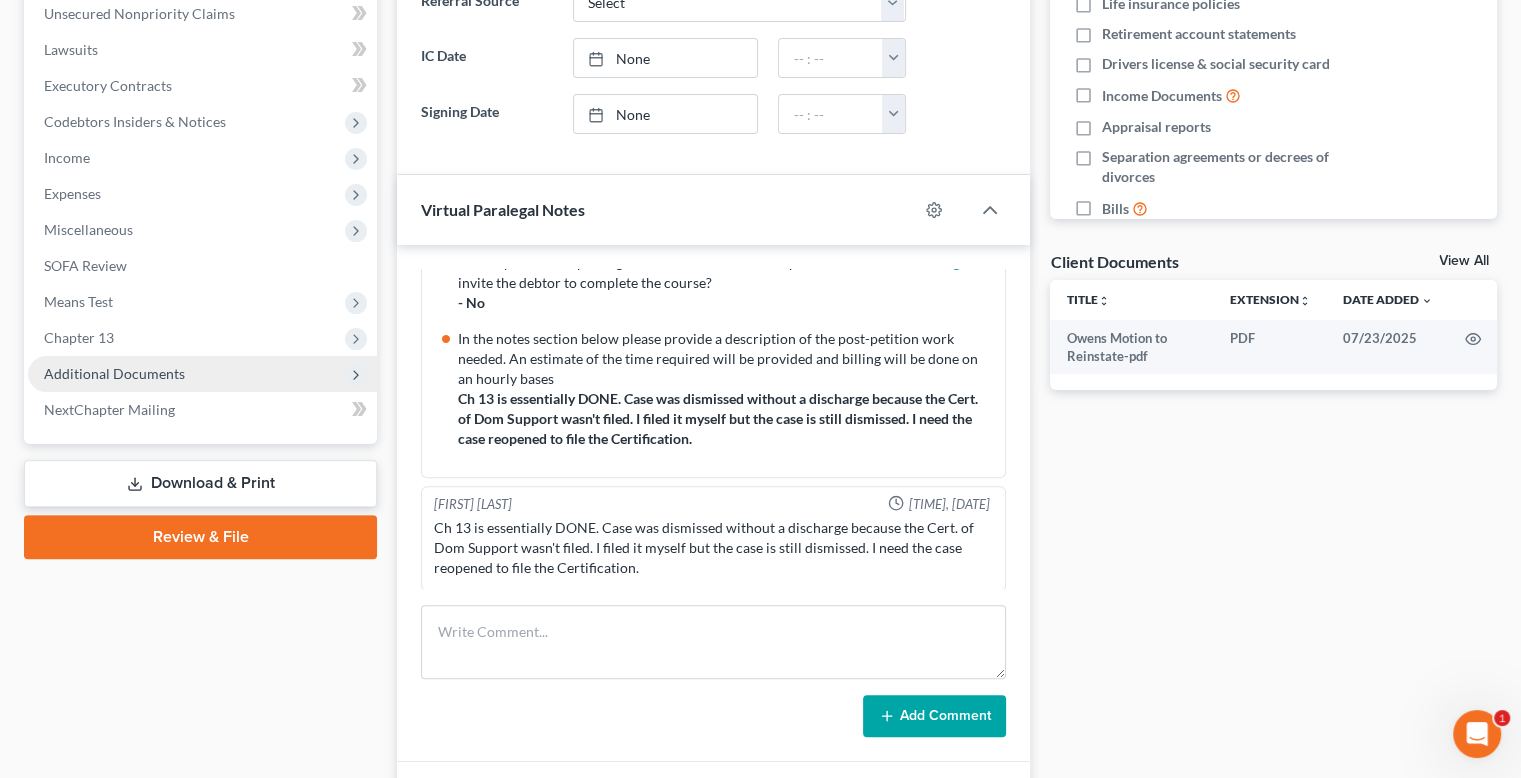 click on "Additional Documents" at bounding box center (114, 373) 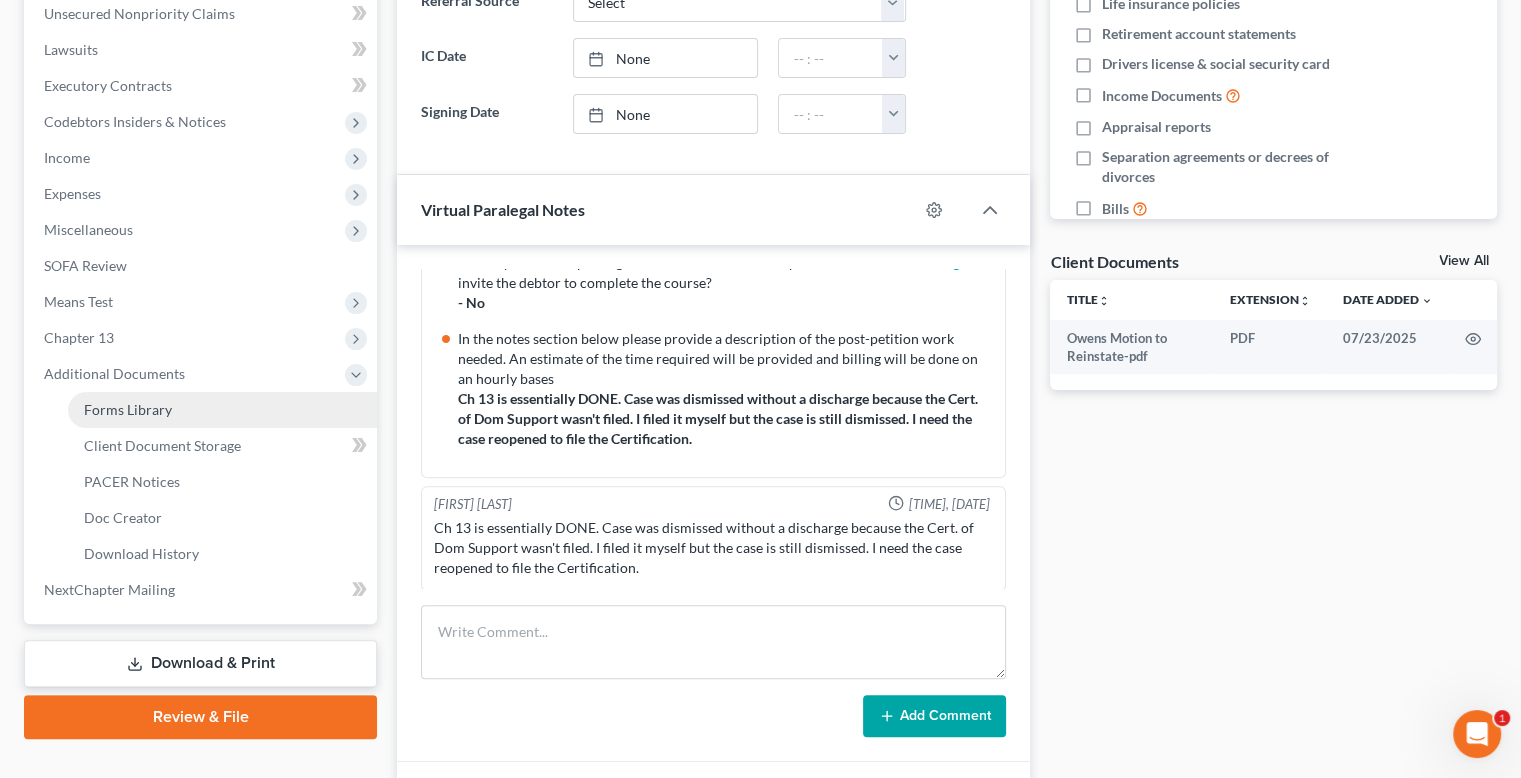 click on "Forms Library" at bounding box center [128, 409] 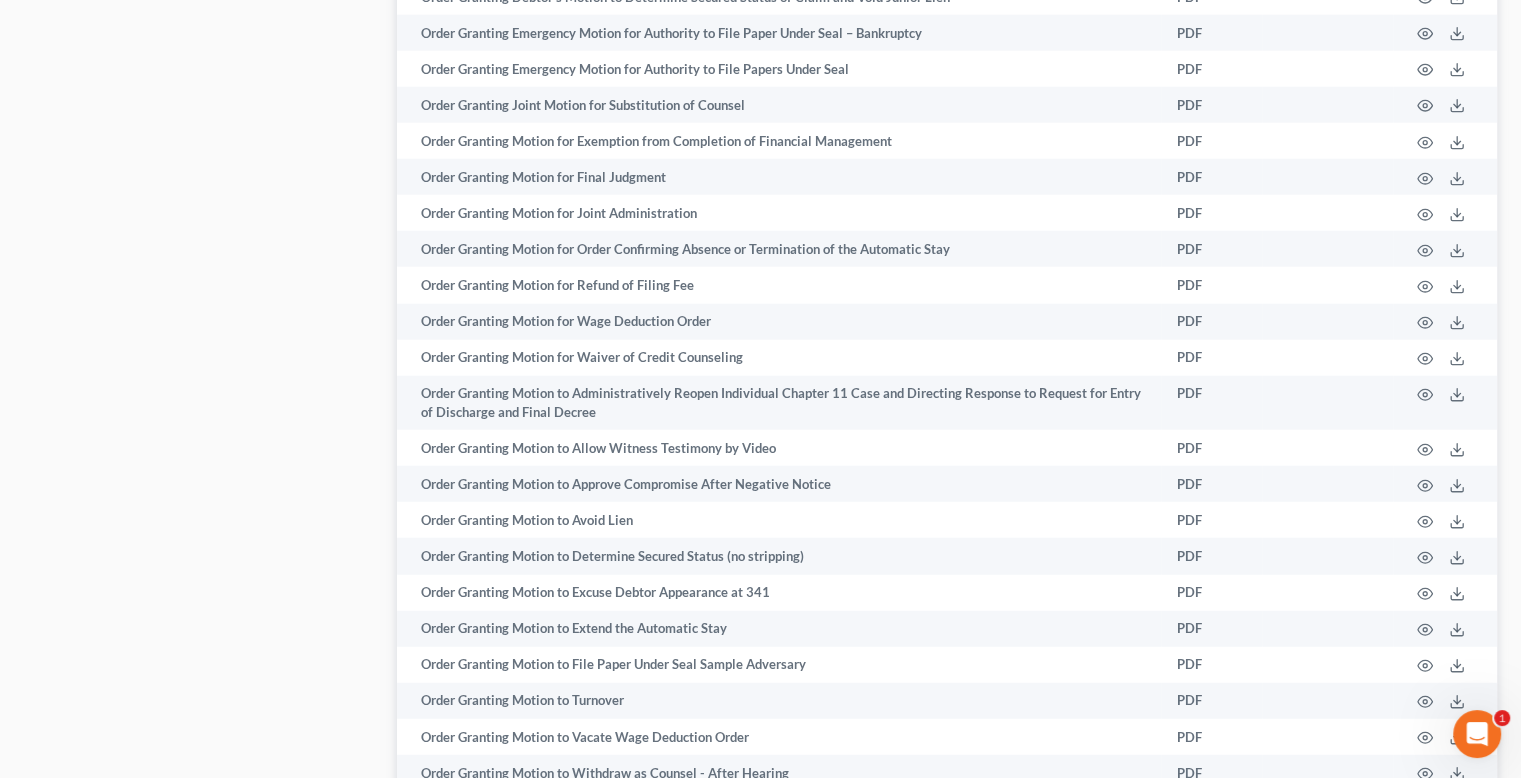 scroll, scrollTop: 5000, scrollLeft: 0, axis: vertical 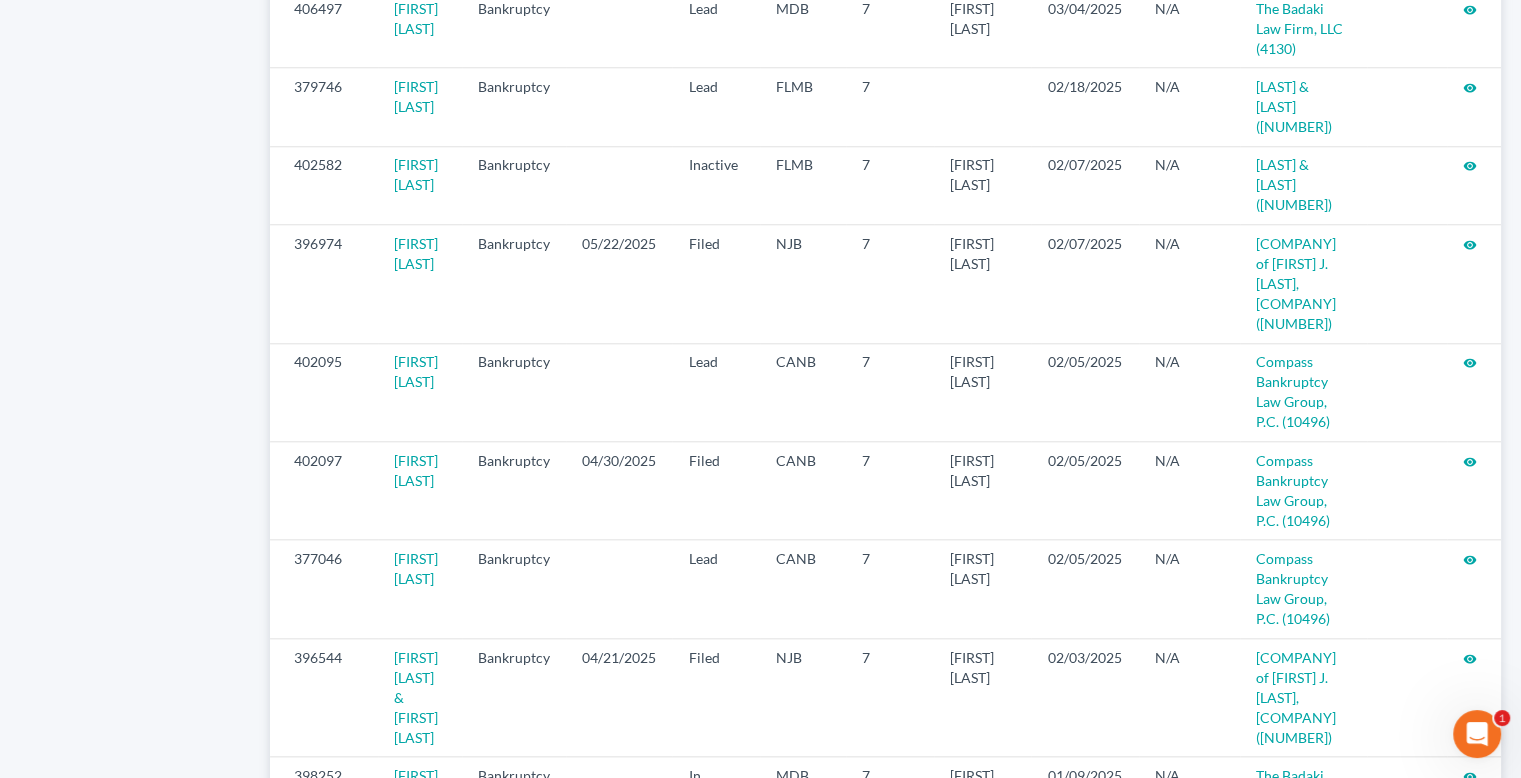 click on "Next →" at bounding box center (934, 1053) 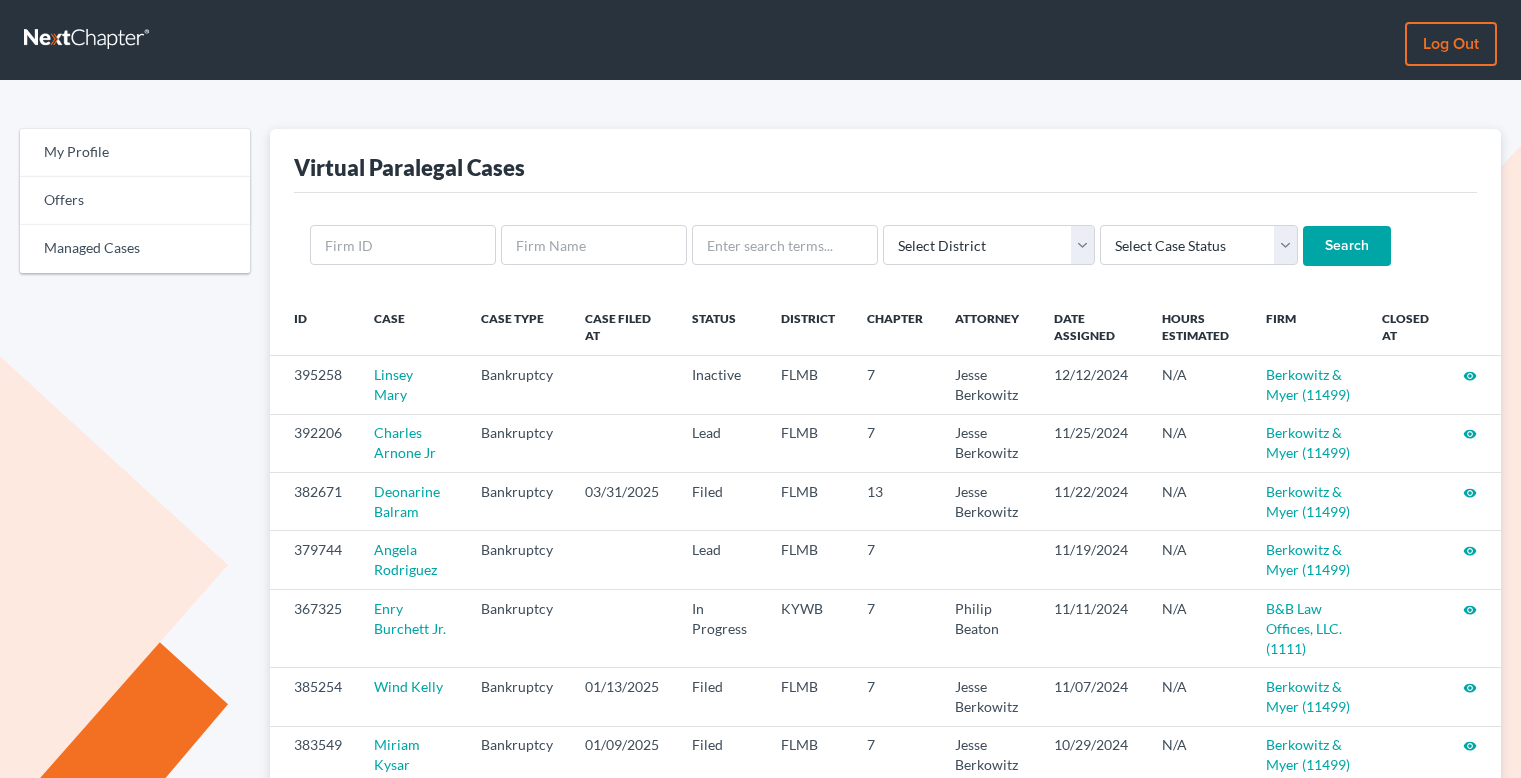 scroll, scrollTop: 0, scrollLeft: 0, axis: both 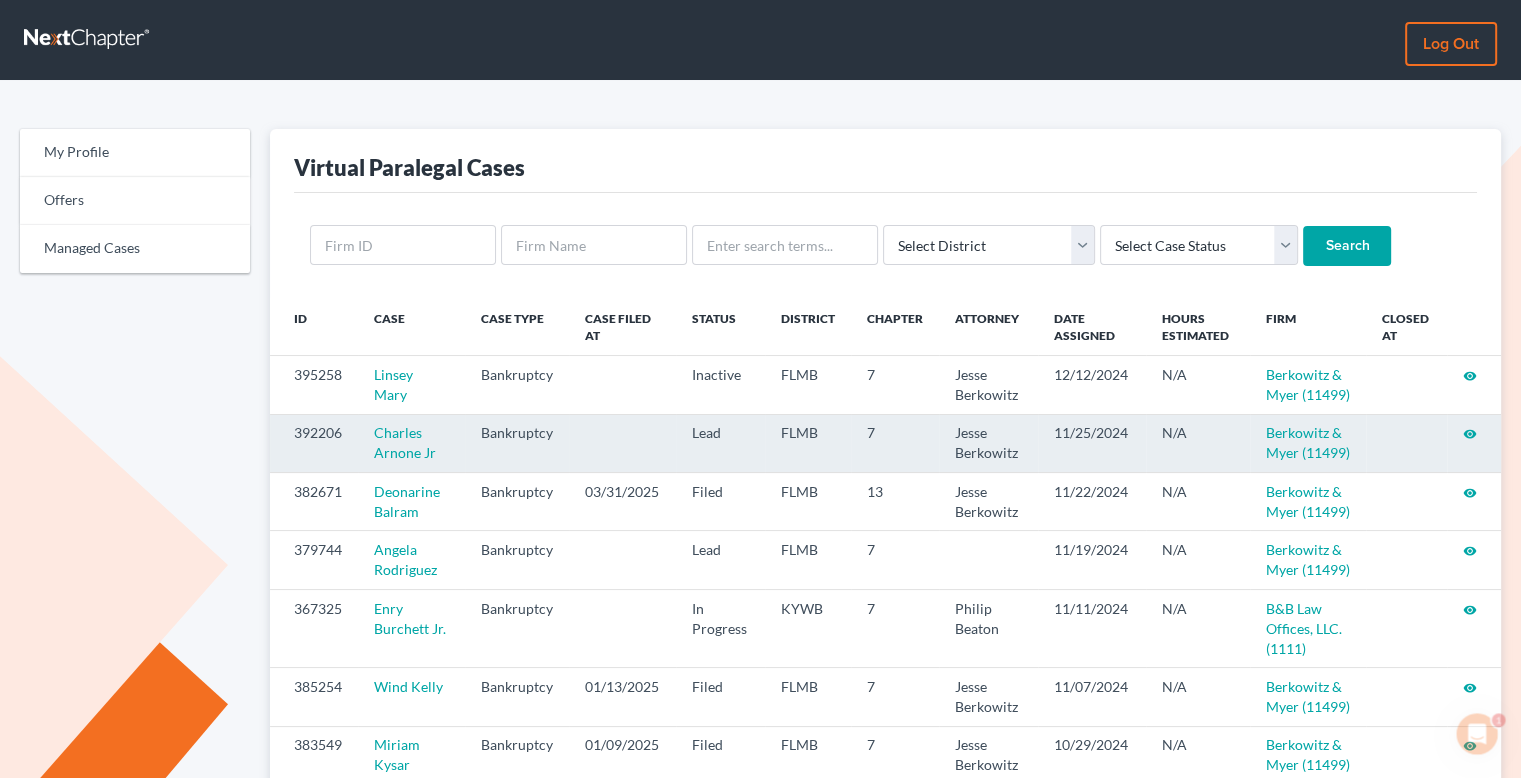click on "visibility" at bounding box center (1470, 434) 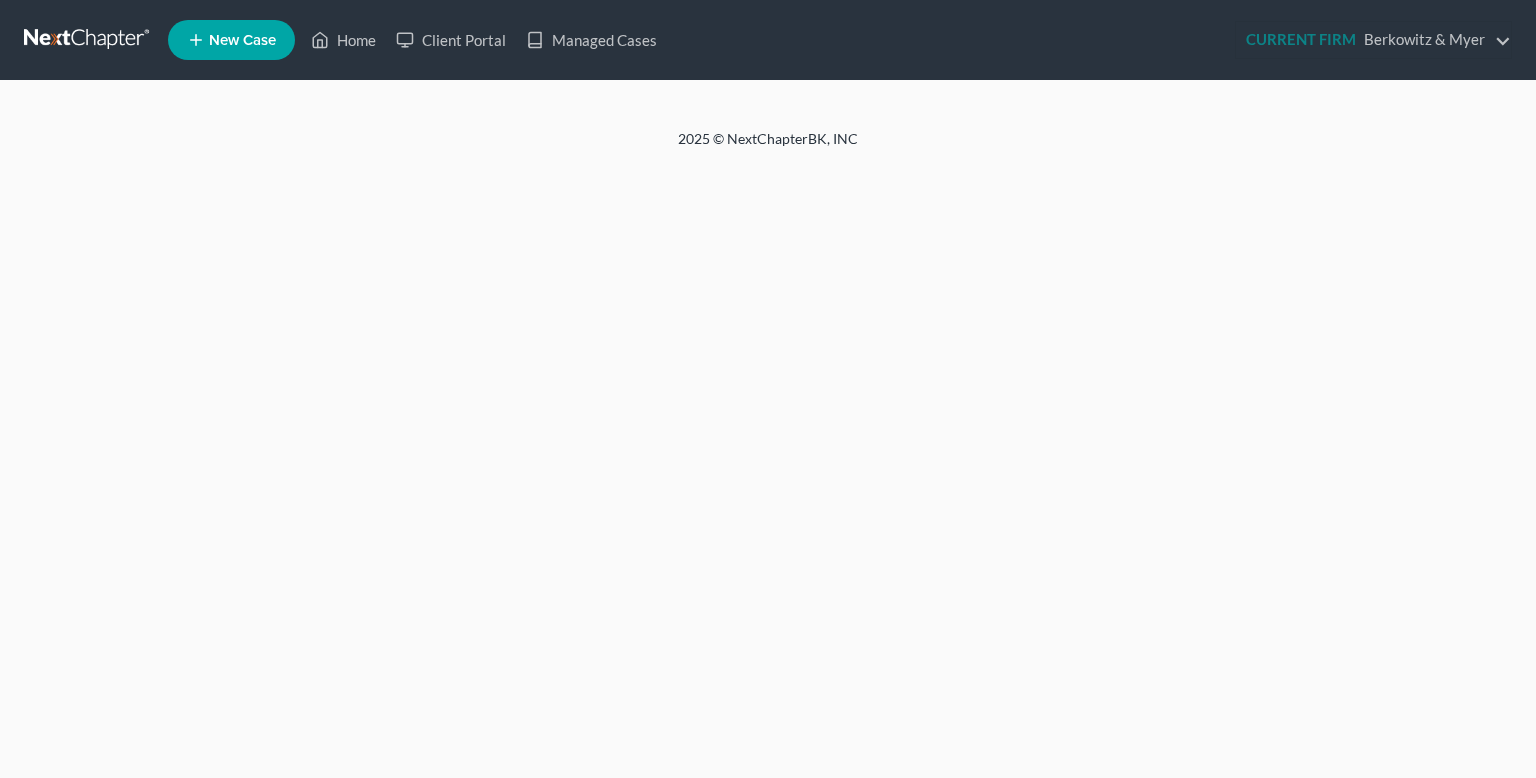 scroll, scrollTop: 0, scrollLeft: 0, axis: both 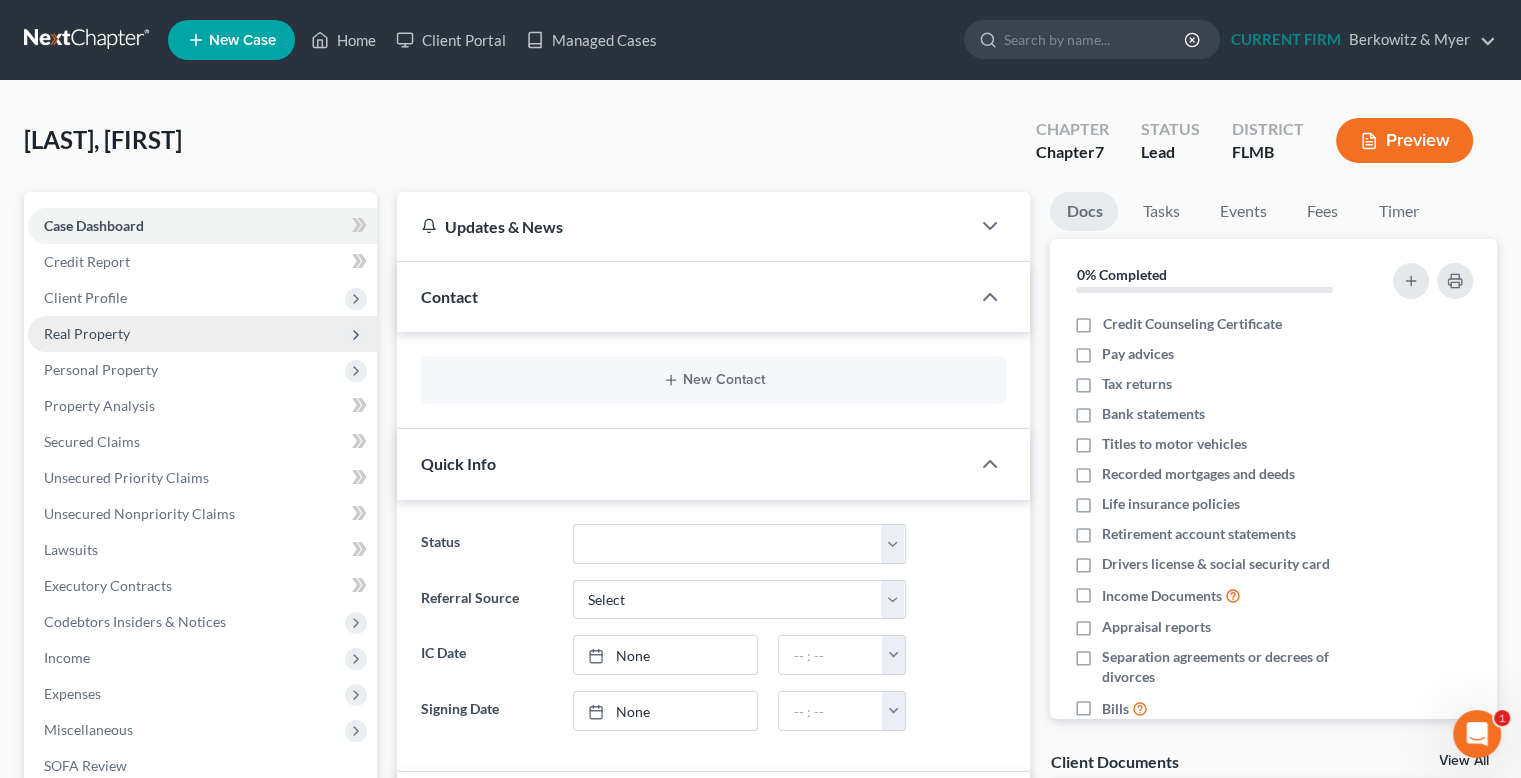 click on "Real Property" at bounding box center (202, 334) 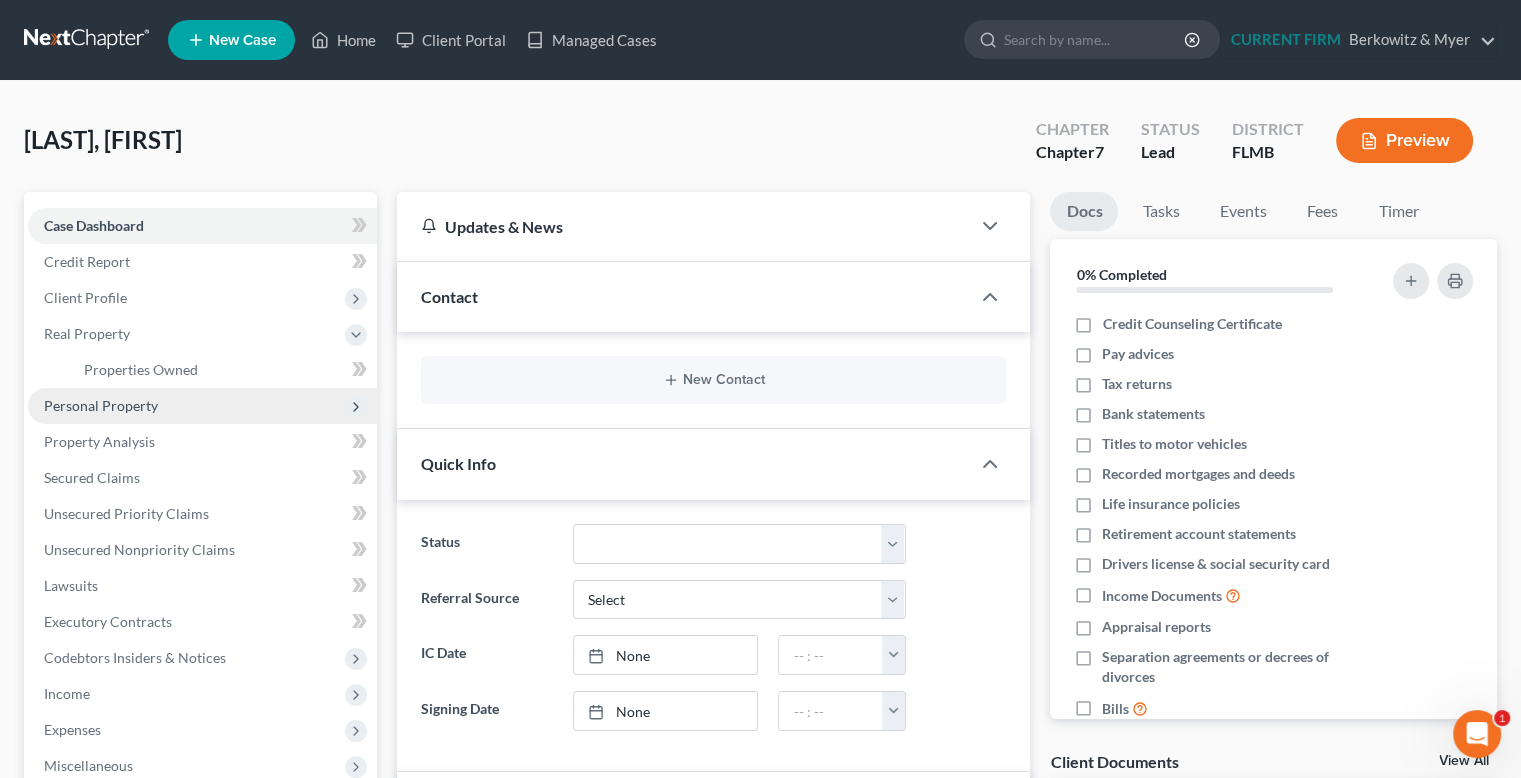 click on "Personal Property" at bounding box center [101, 405] 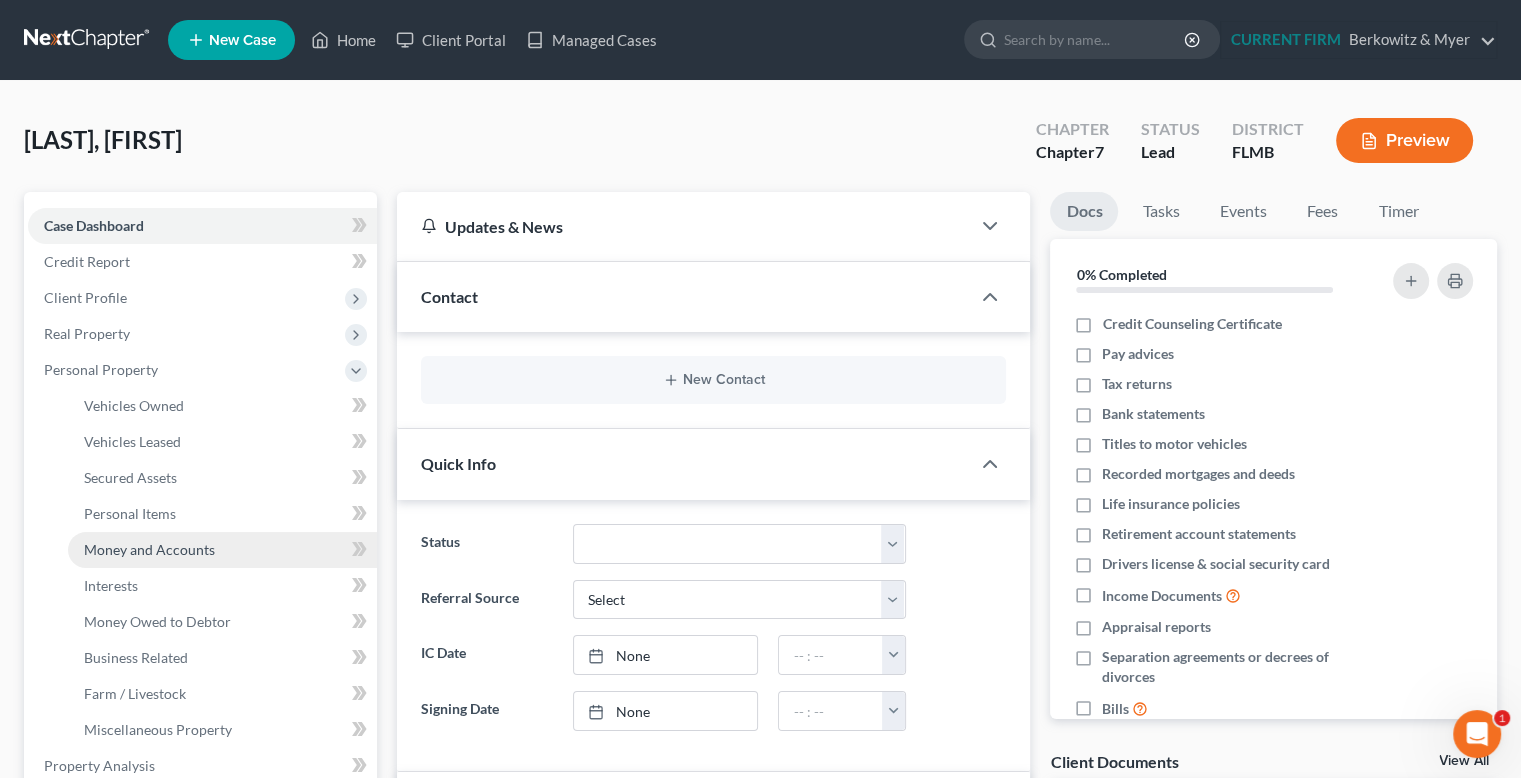 click on "Money and Accounts" at bounding box center (149, 549) 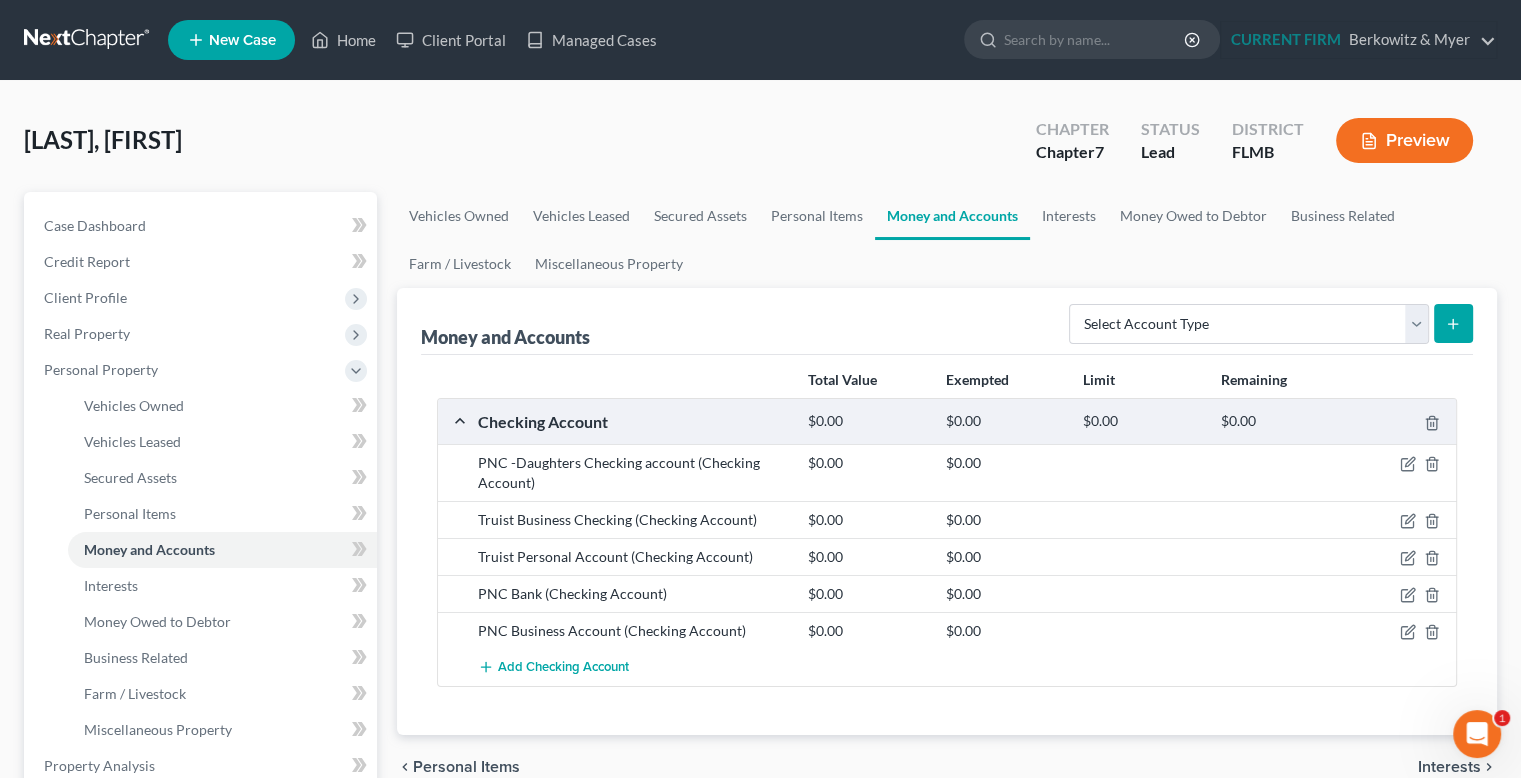 scroll, scrollTop: 0, scrollLeft: 0, axis: both 